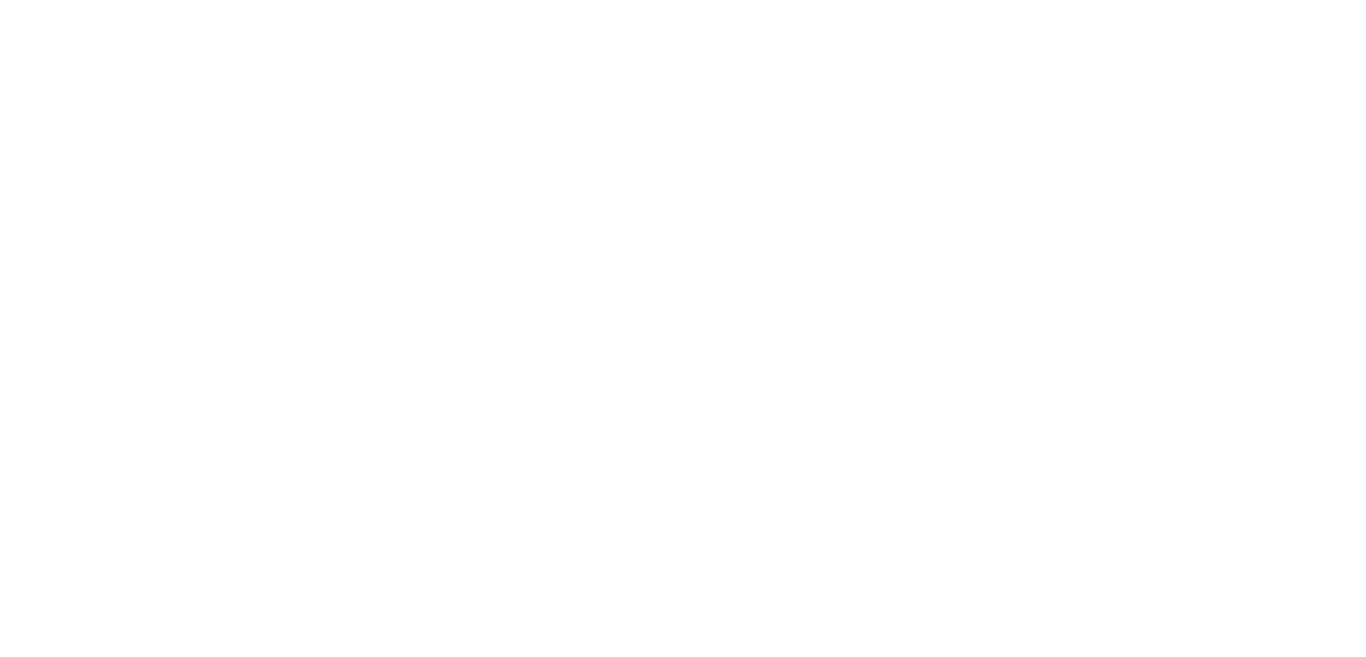 scroll, scrollTop: 0, scrollLeft: 0, axis: both 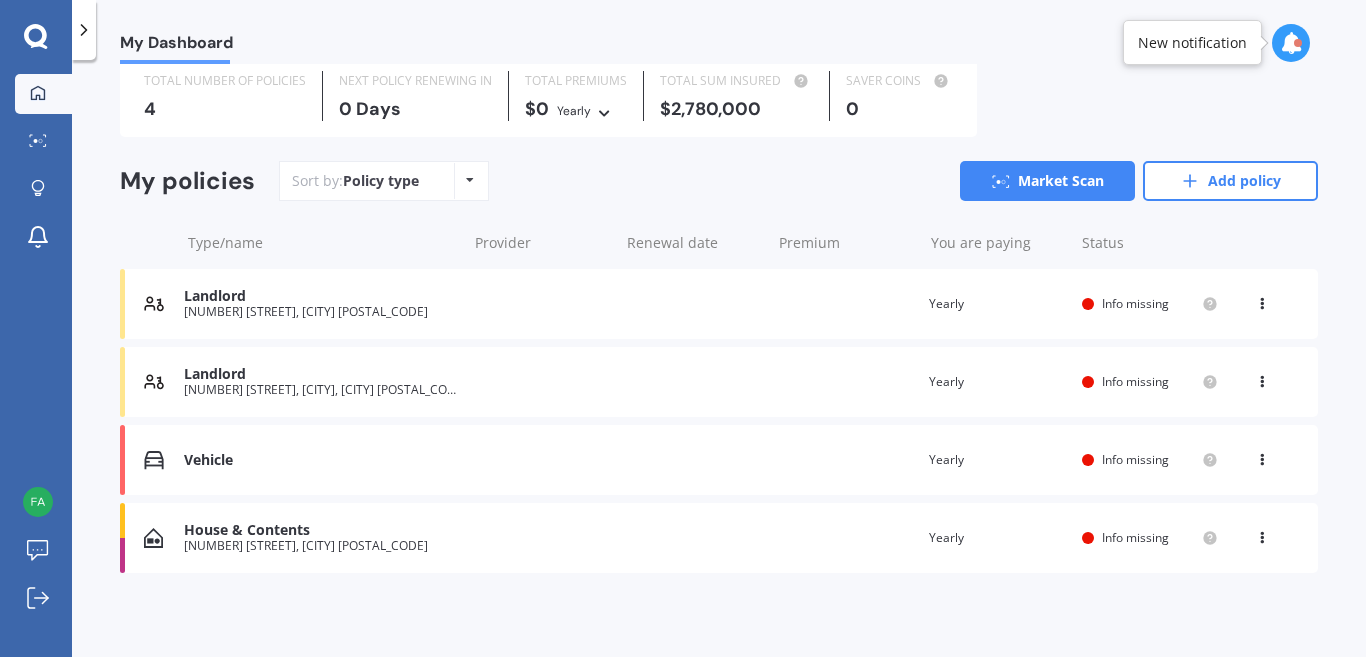 click on "Vehicle Renewal date Premium You are paying Yearly Status Info missing View option View policy Delete" at bounding box center [719, 460] 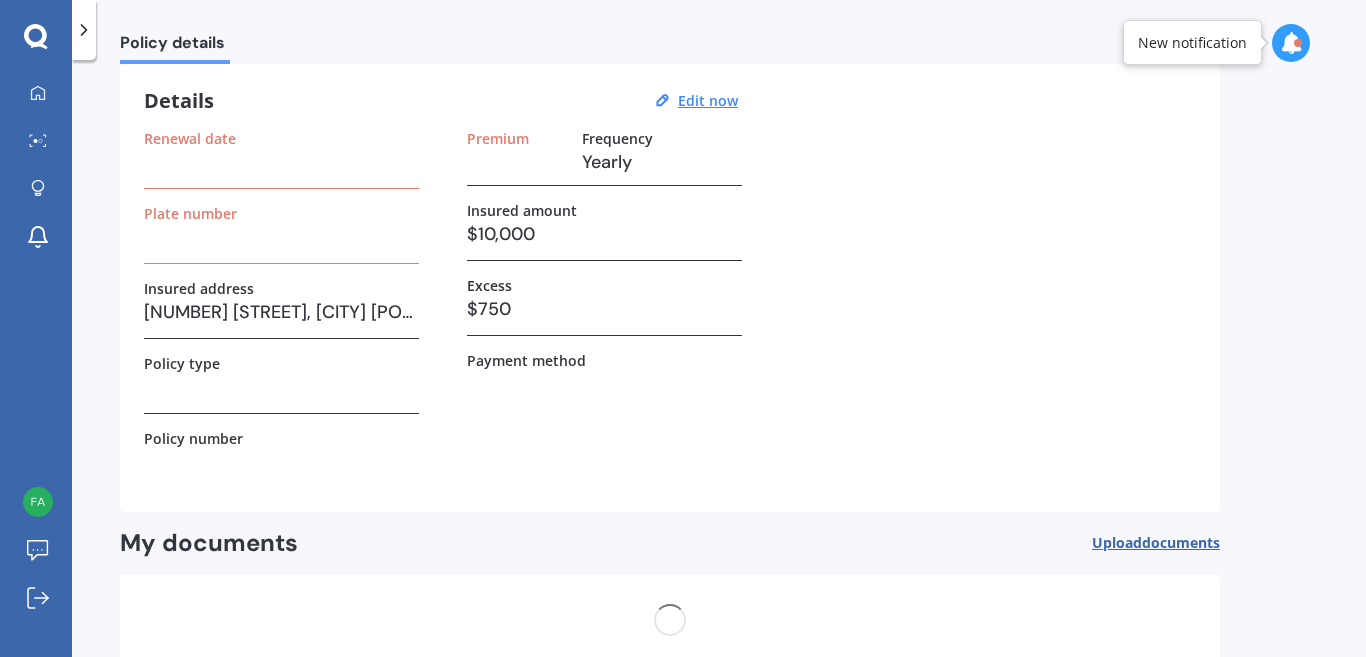 scroll, scrollTop: 0, scrollLeft: 0, axis: both 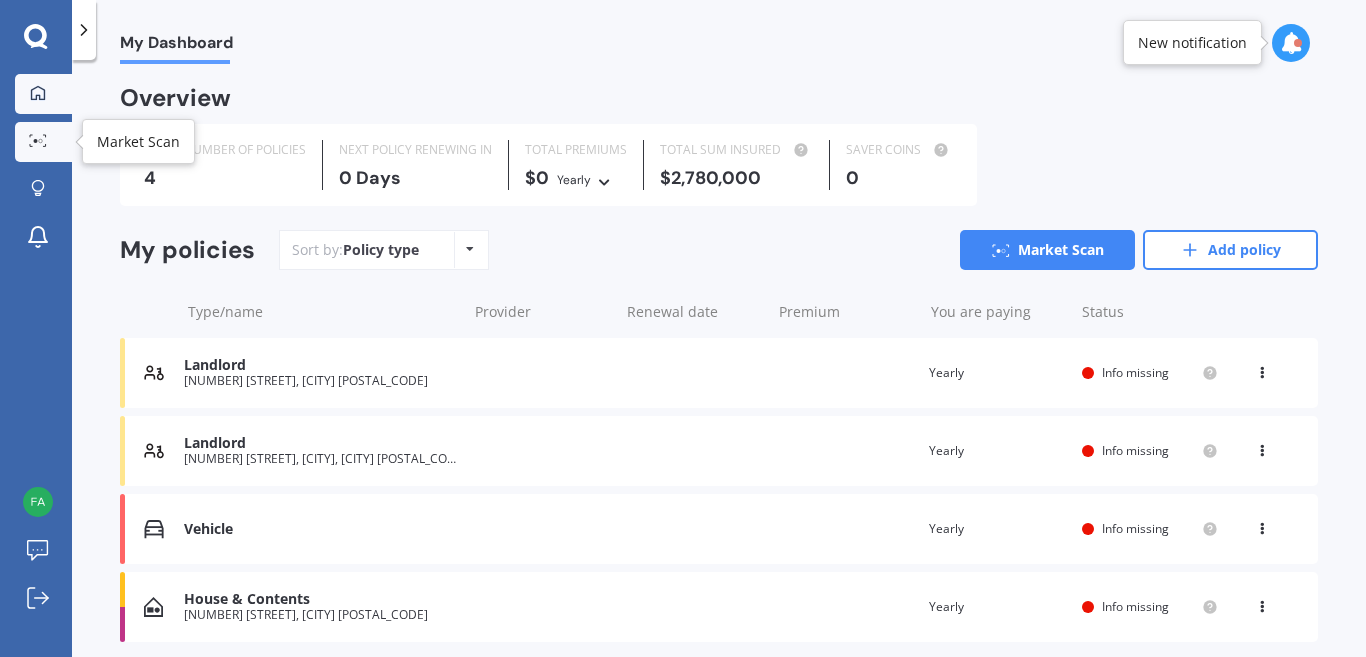 click 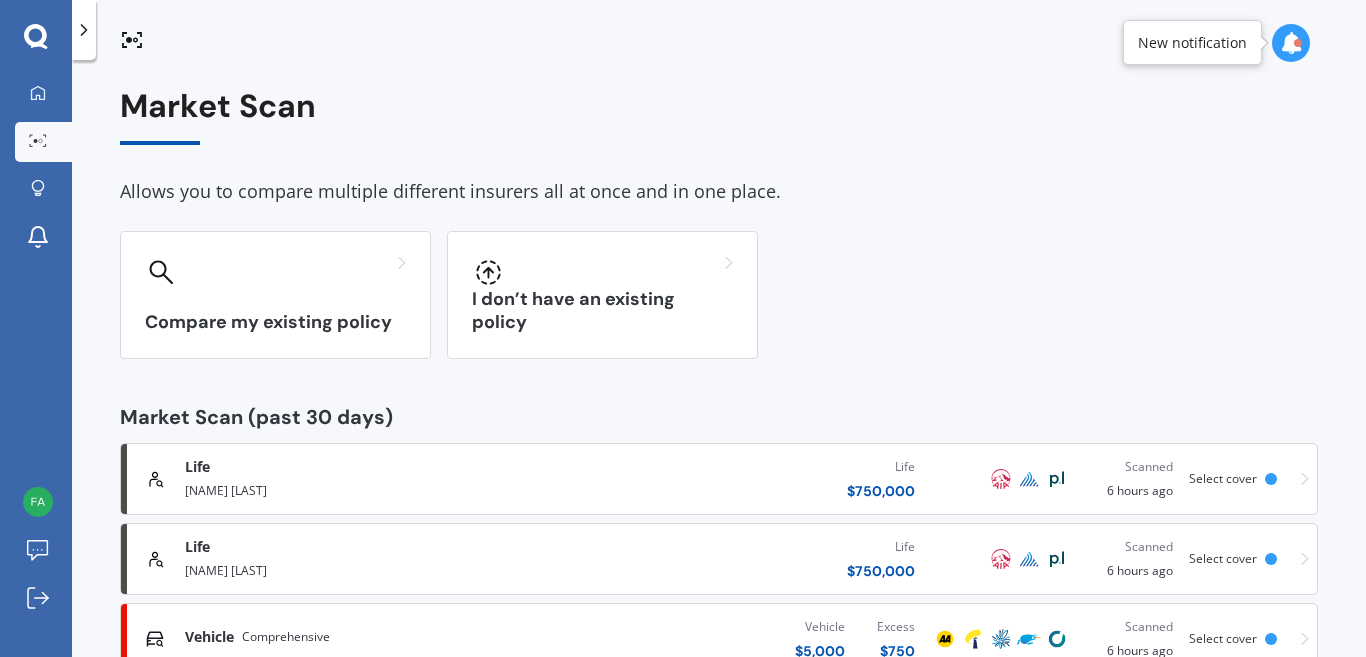drag, startPoint x: 1303, startPoint y: 65, endPoint x: 1038, endPoint y: 45, distance: 265.75363 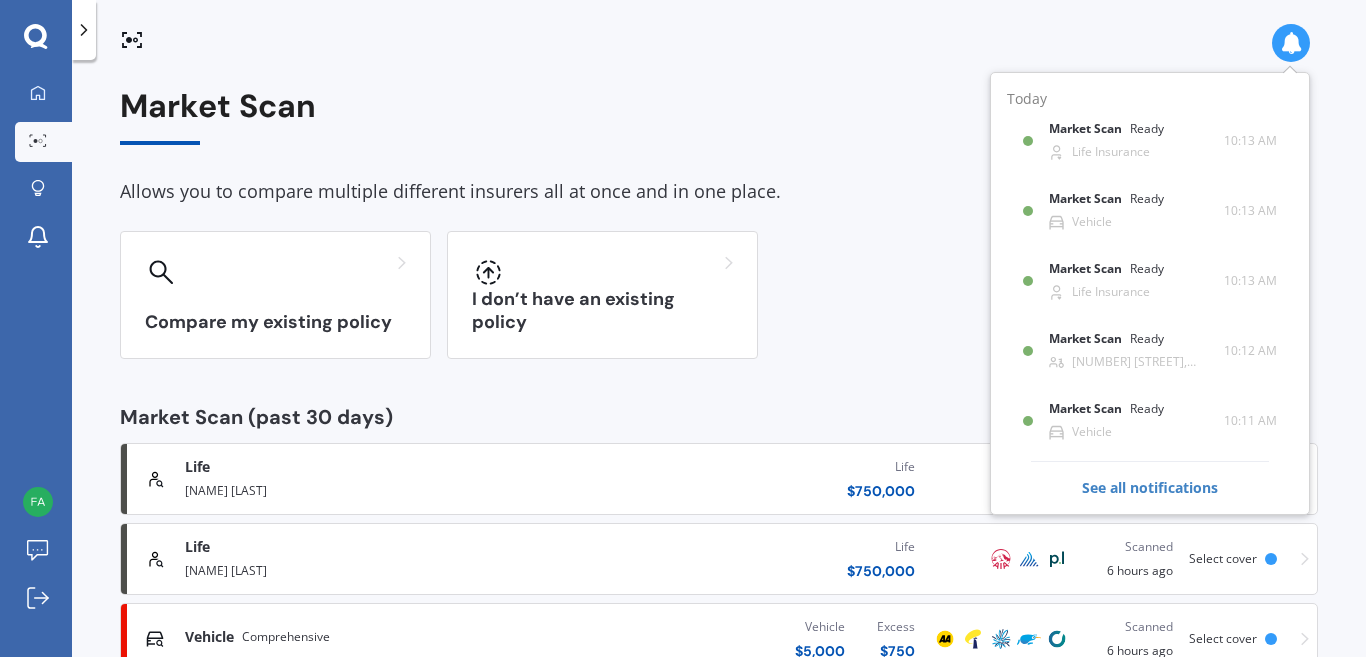 click on "Market Scan" at bounding box center (719, 116) 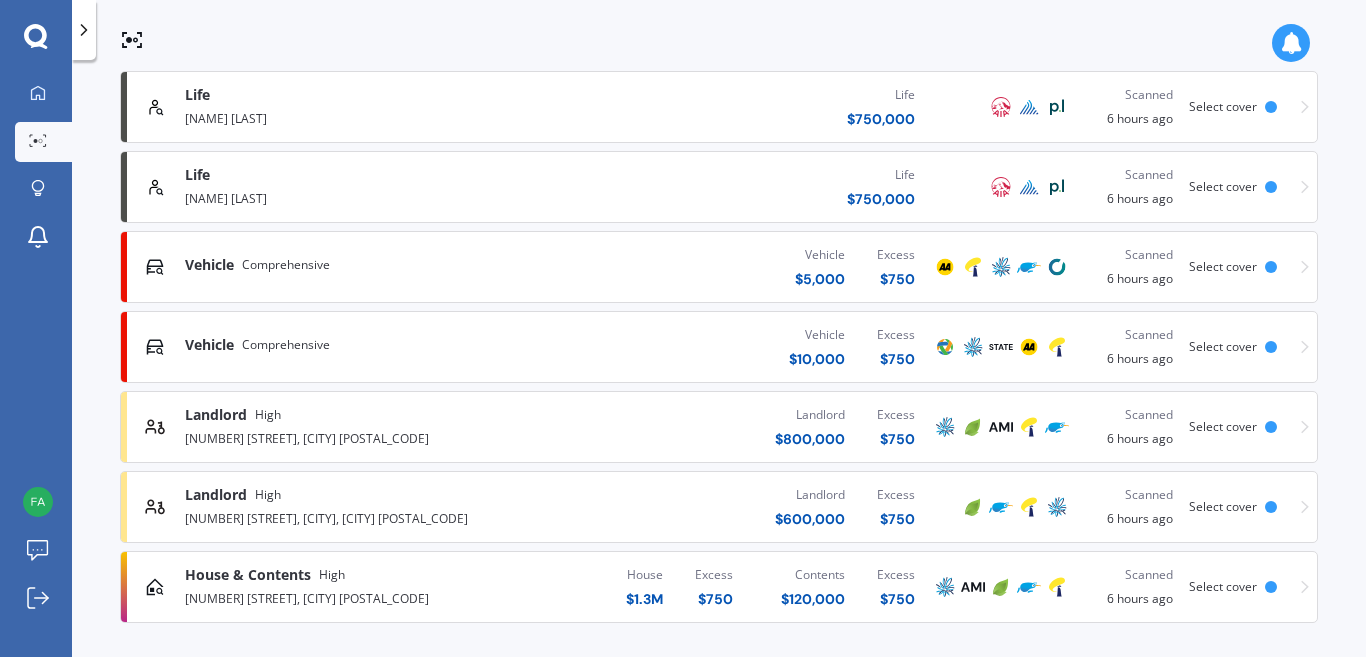 scroll, scrollTop: 382, scrollLeft: 0, axis: vertical 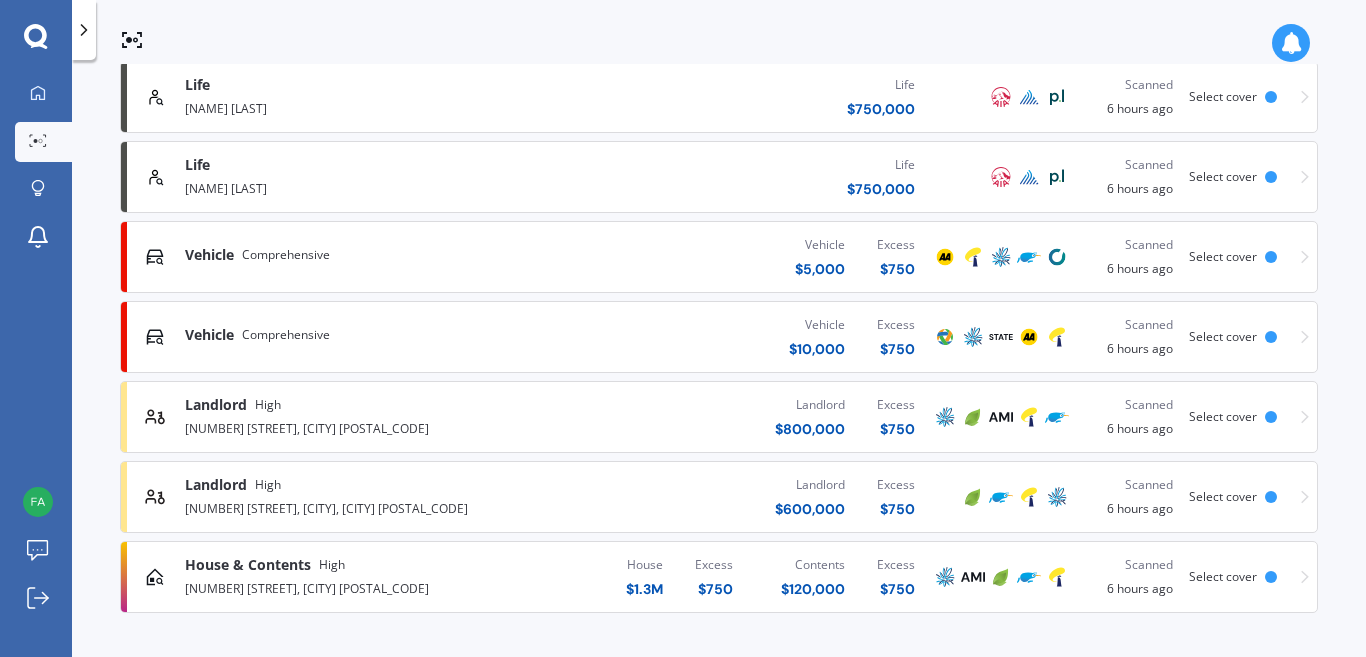 click on "$ 750" at bounding box center [714, 589] 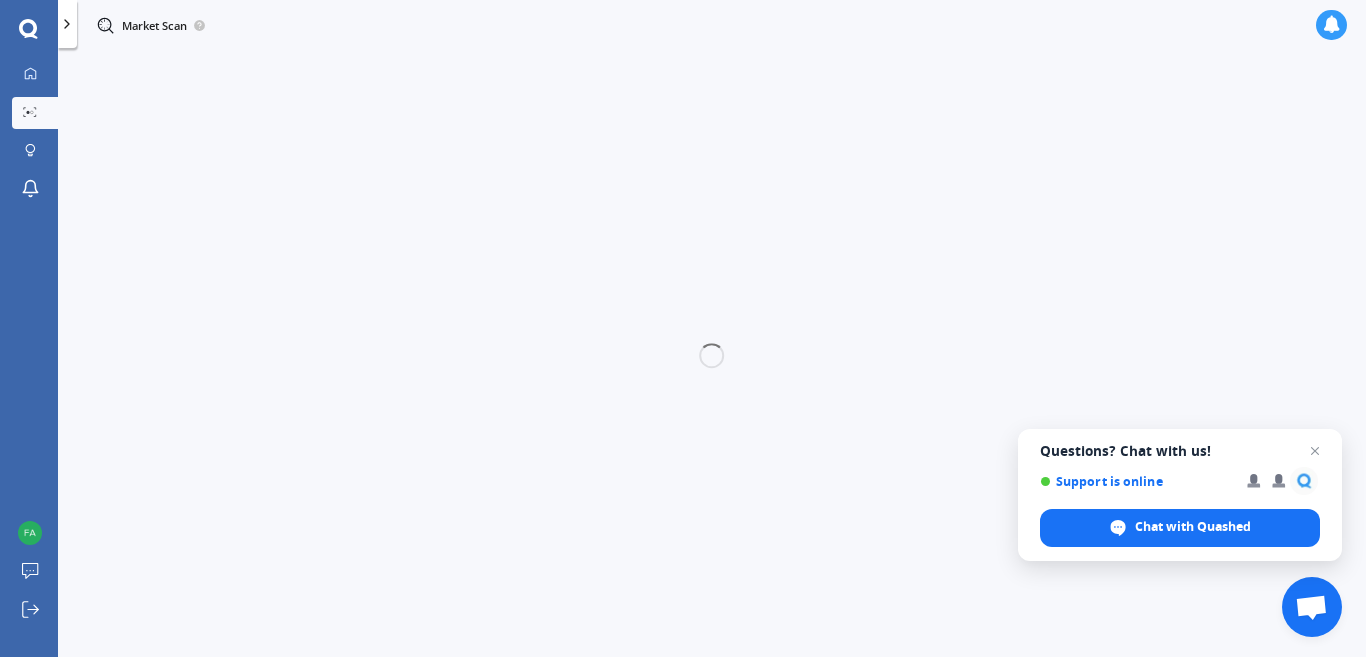 scroll, scrollTop: 0, scrollLeft: 0, axis: both 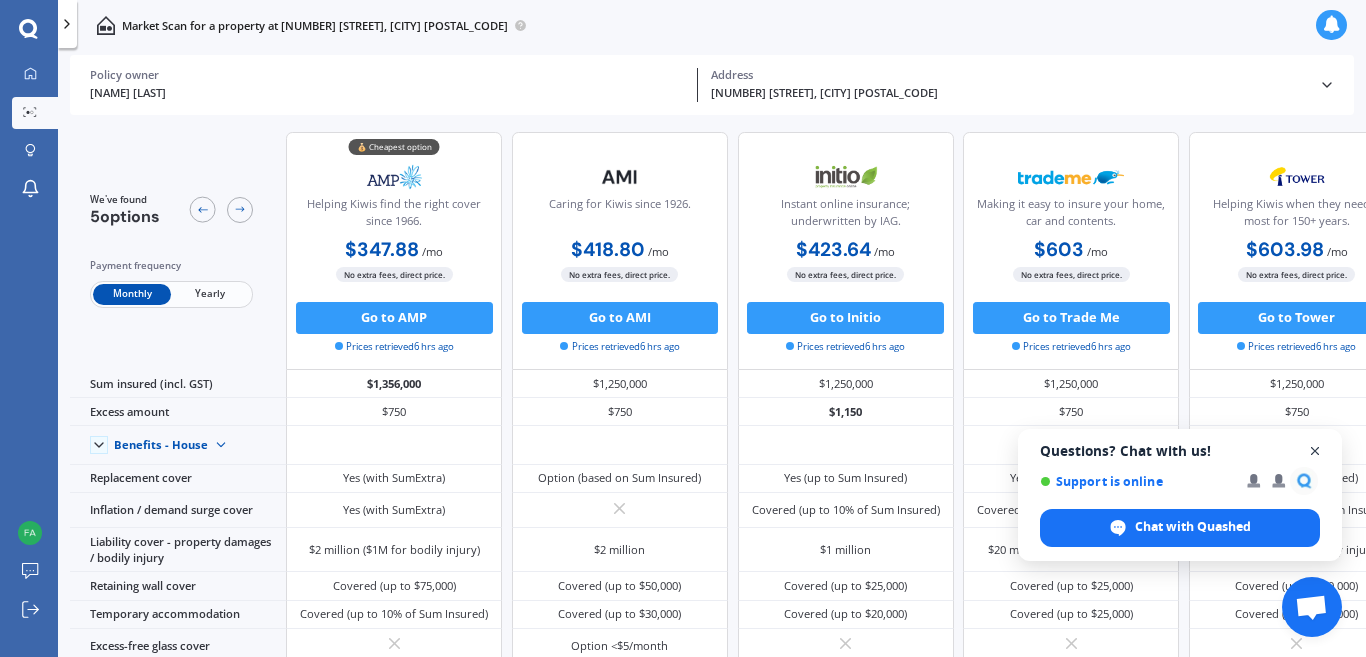 click at bounding box center (1315, 451) 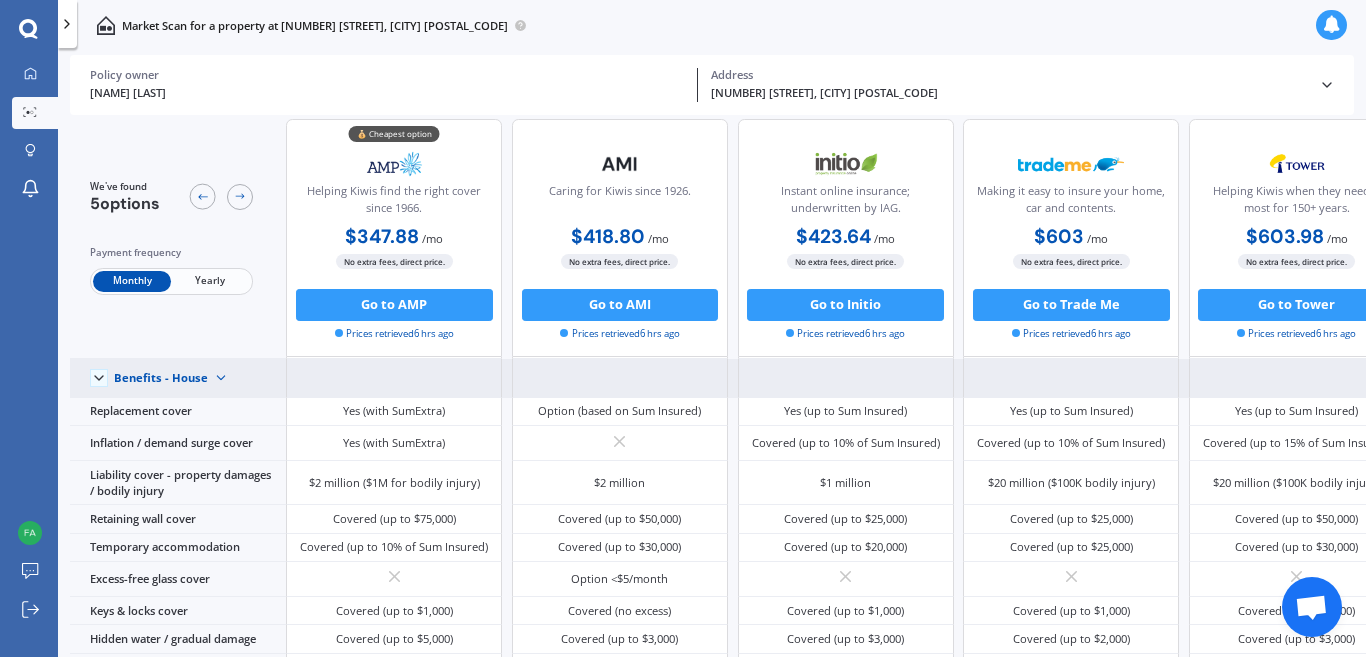 scroll, scrollTop: 125, scrollLeft: 0, axis: vertical 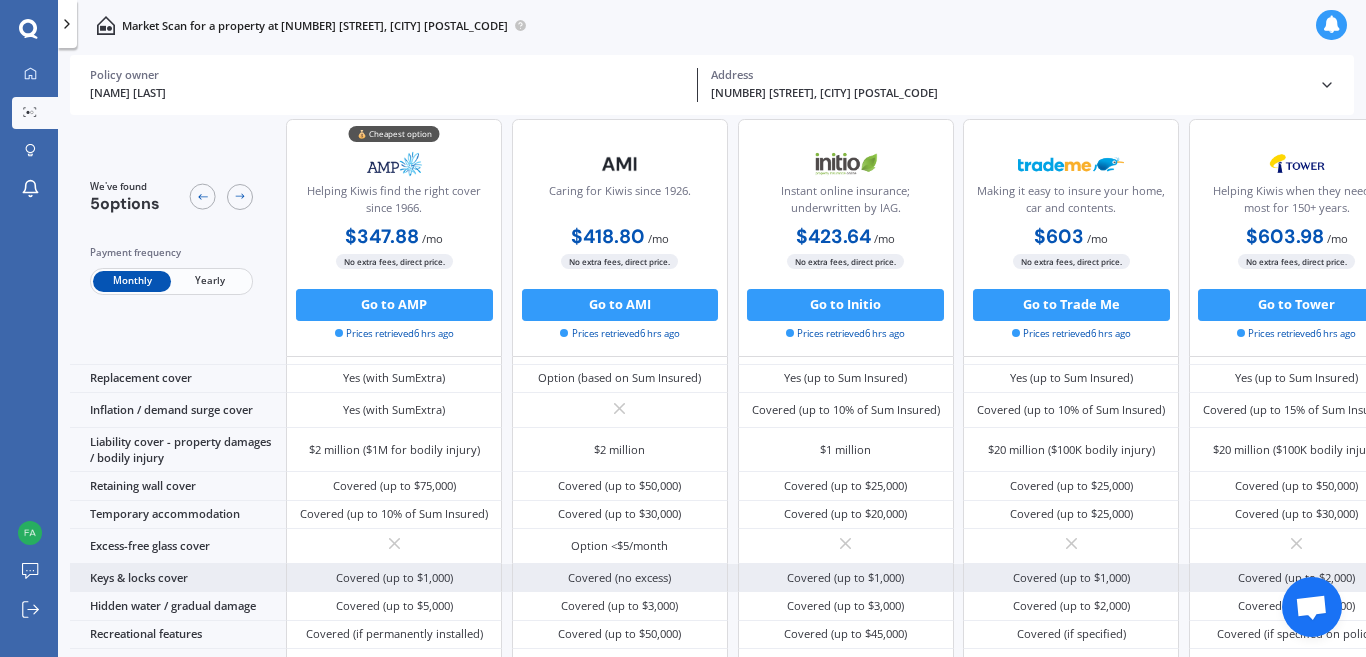 click on "Covered (no excess)" at bounding box center (620, 578) 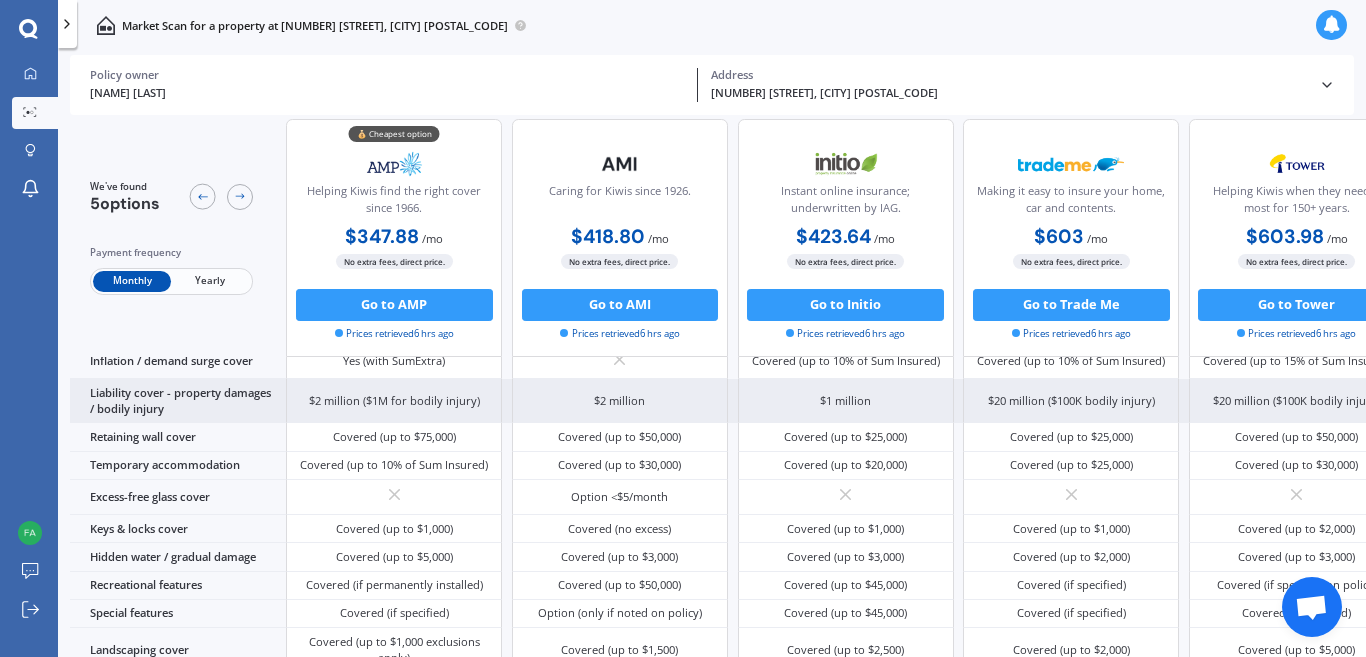 scroll, scrollTop: 208, scrollLeft: 0, axis: vertical 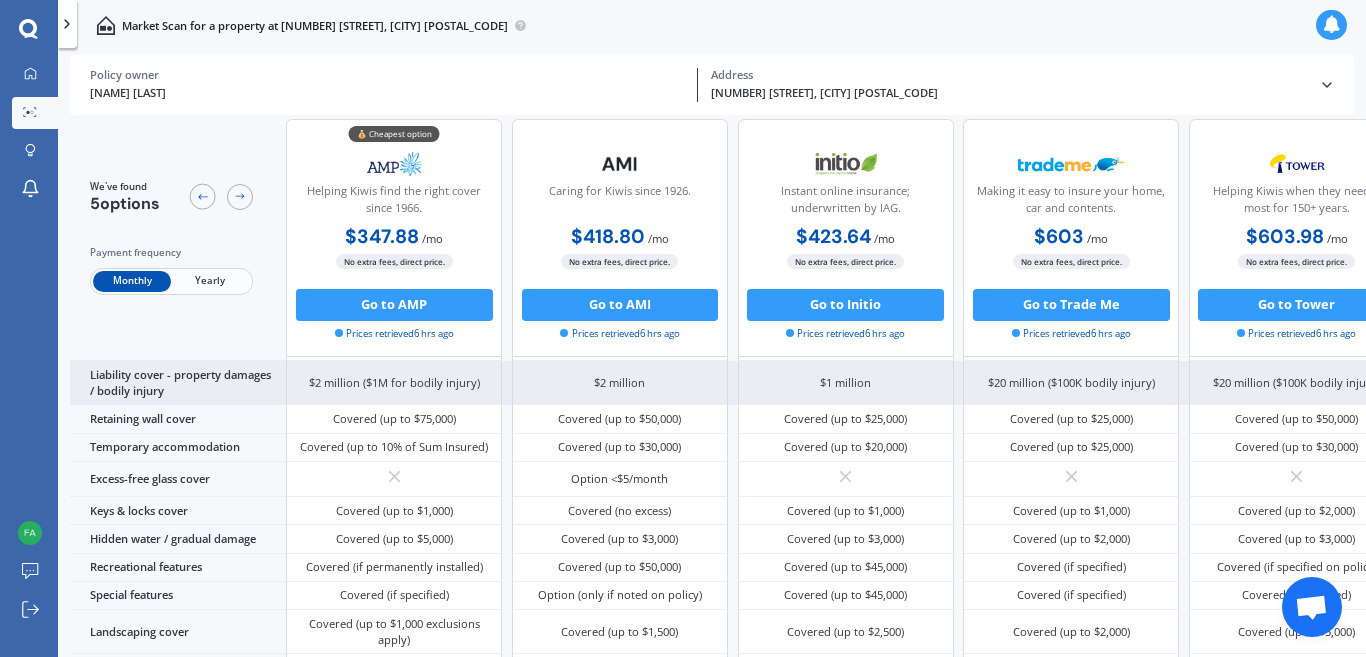 click on "Covered (up to 10% of Sum Insured)" at bounding box center (394, 448) 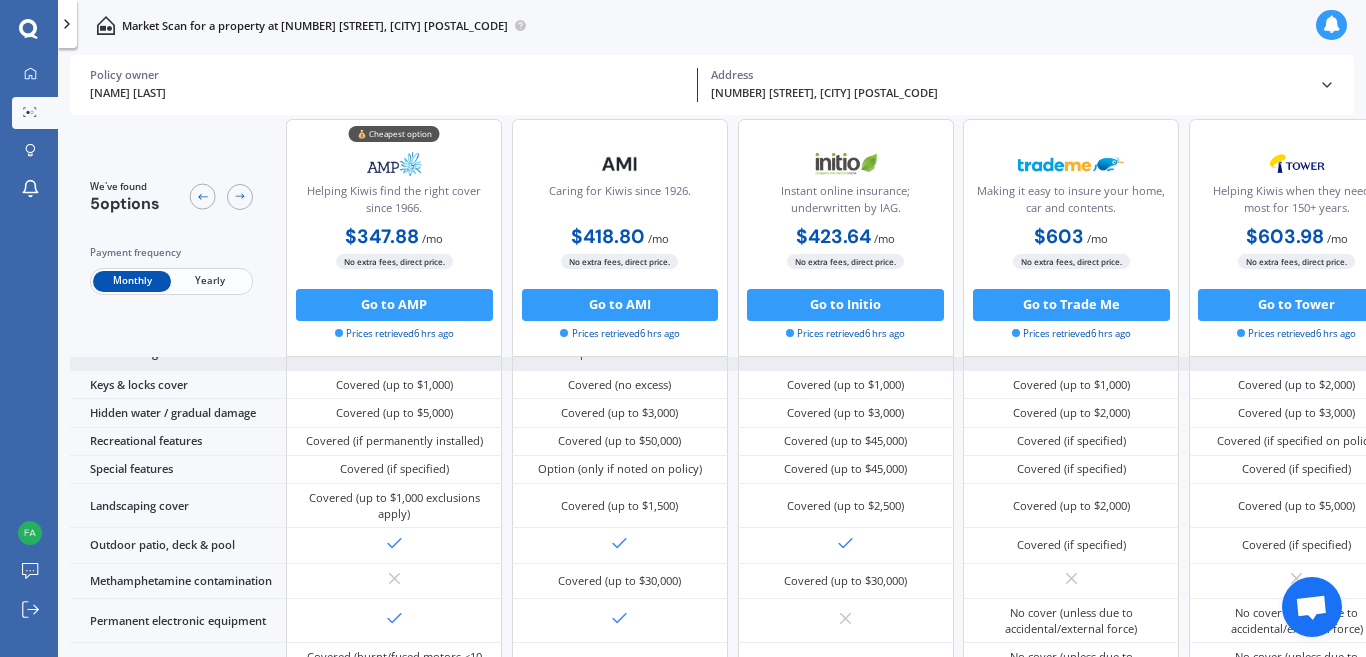 scroll, scrollTop: 375, scrollLeft: 0, axis: vertical 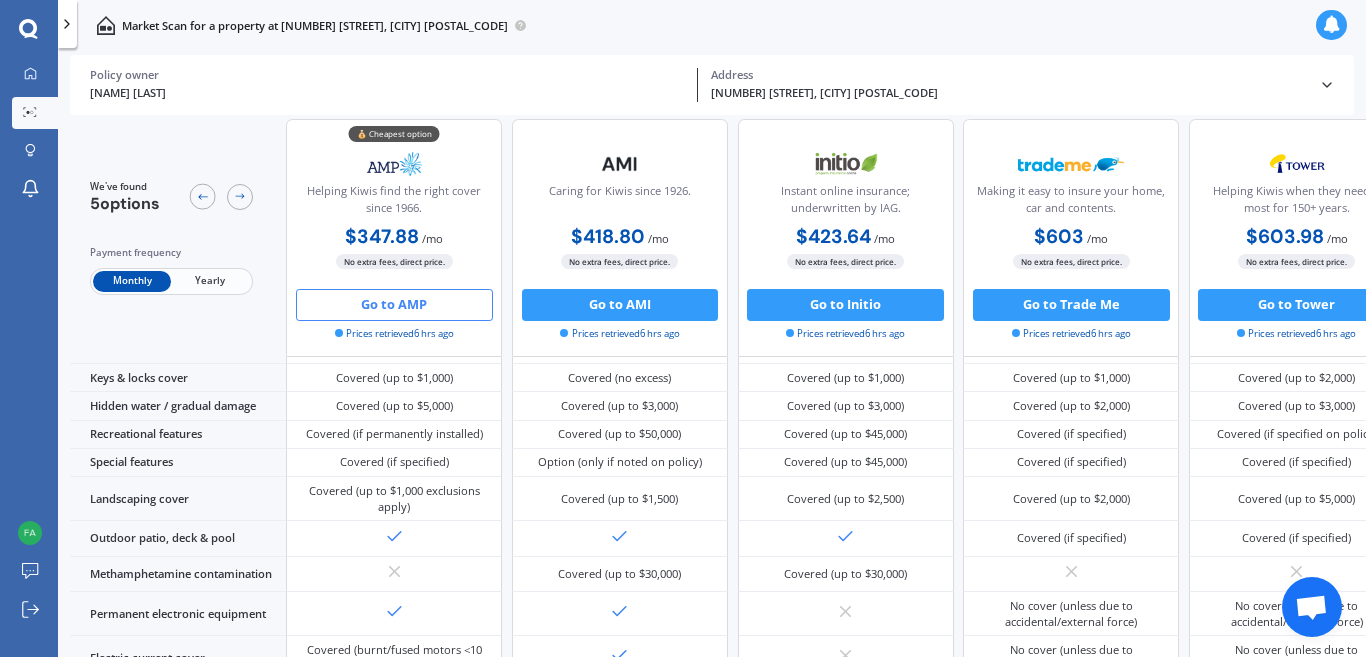 click on "Go to AMP" at bounding box center [394, 305] 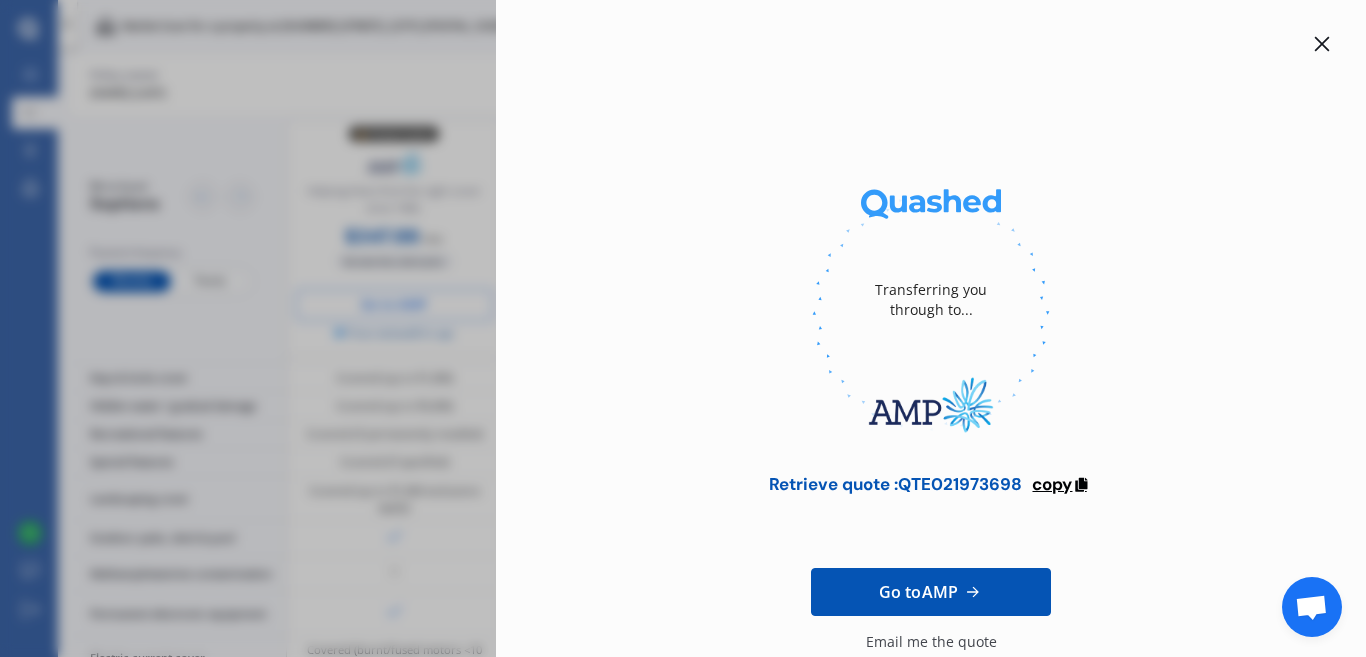 click on "copy" at bounding box center [1052, 484] 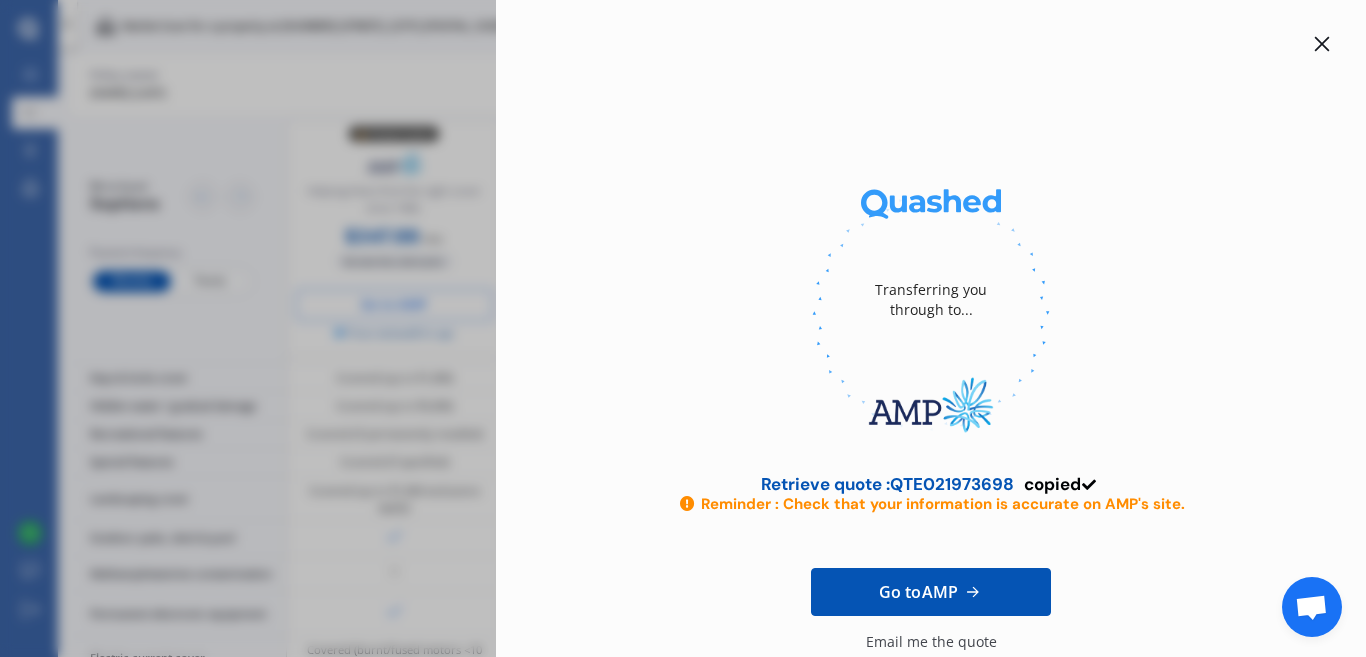 click 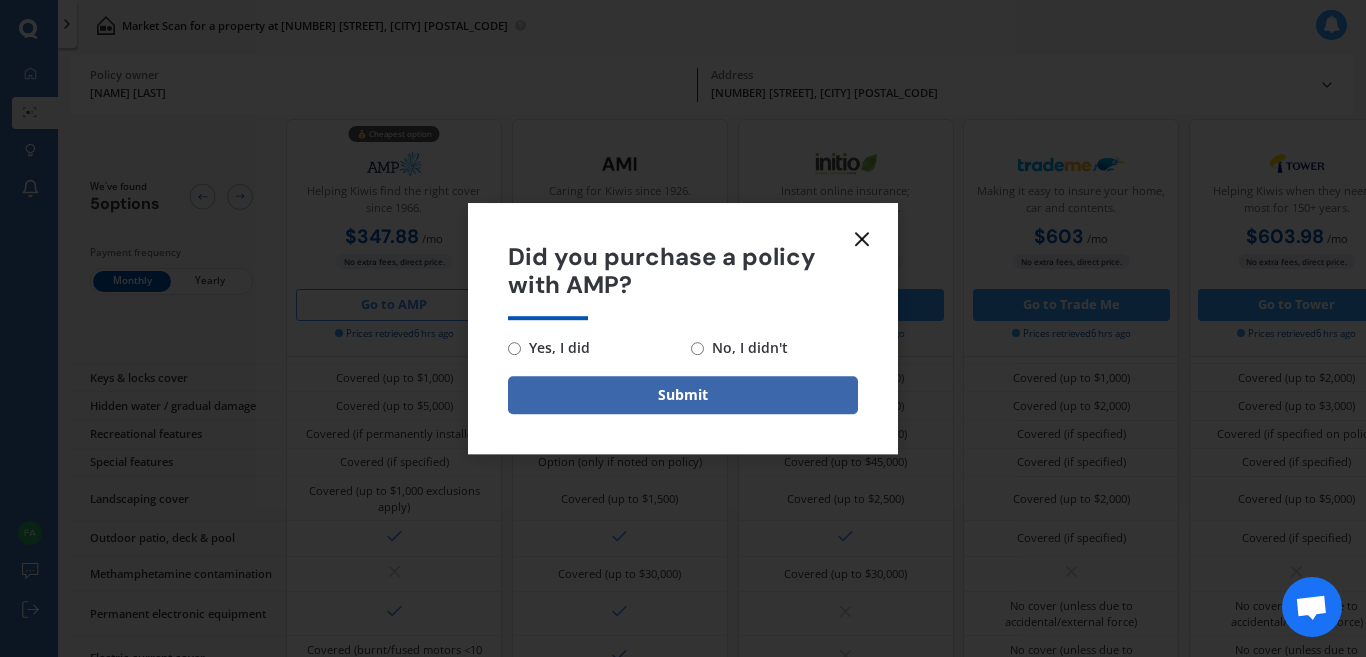 click on "Did you purchase a policy with AMP? Yes, I did No, I didn't Submit" at bounding box center (683, 328) 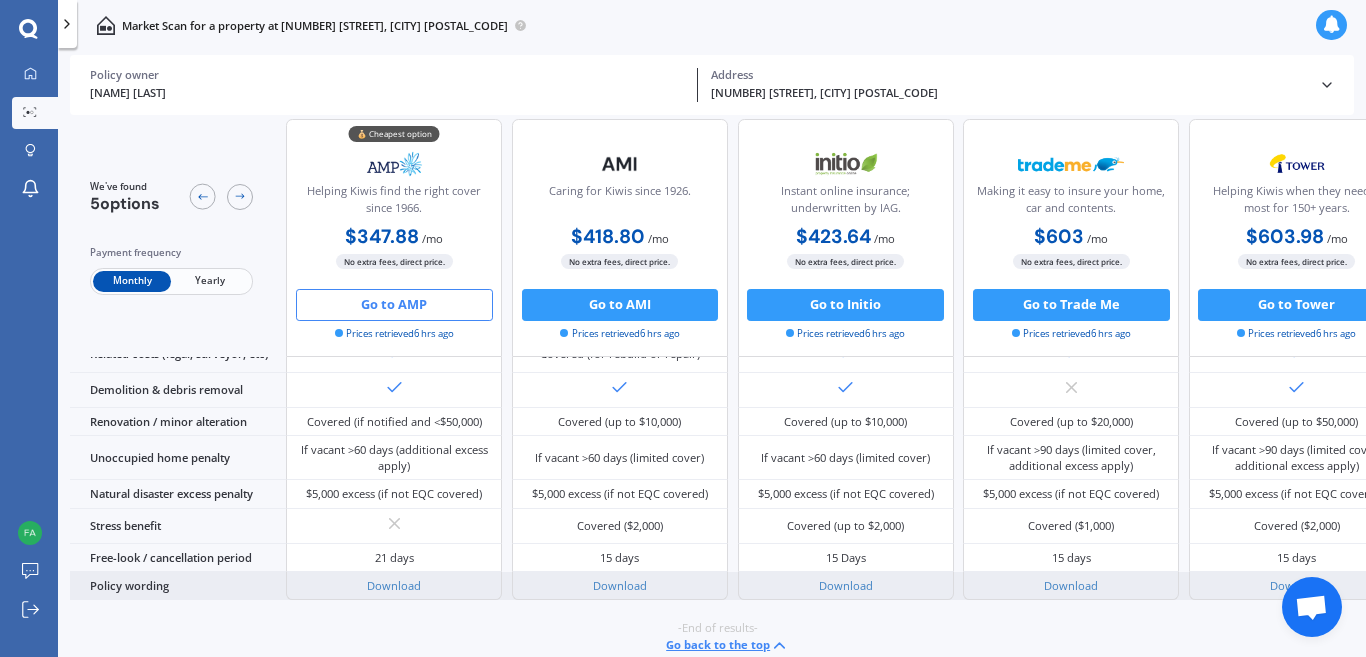 scroll, scrollTop: 0, scrollLeft: 0, axis: both 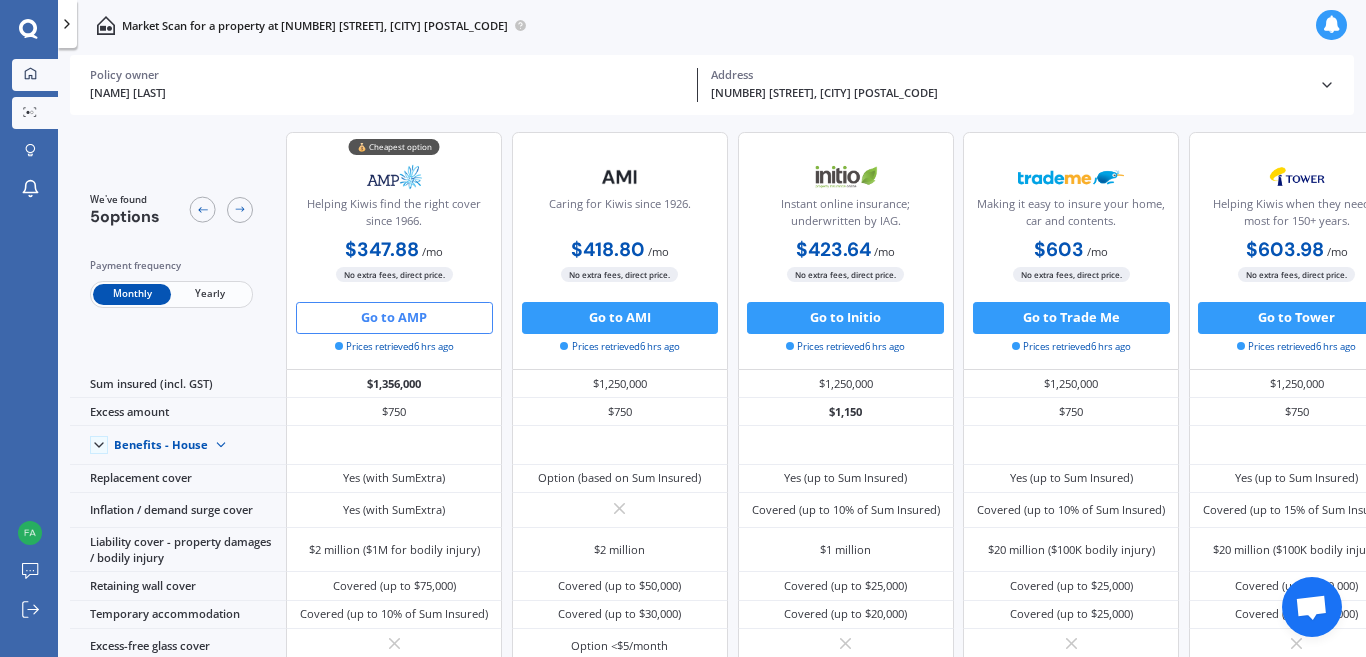 click on "Market Scan" at bounding box center (35, 113) 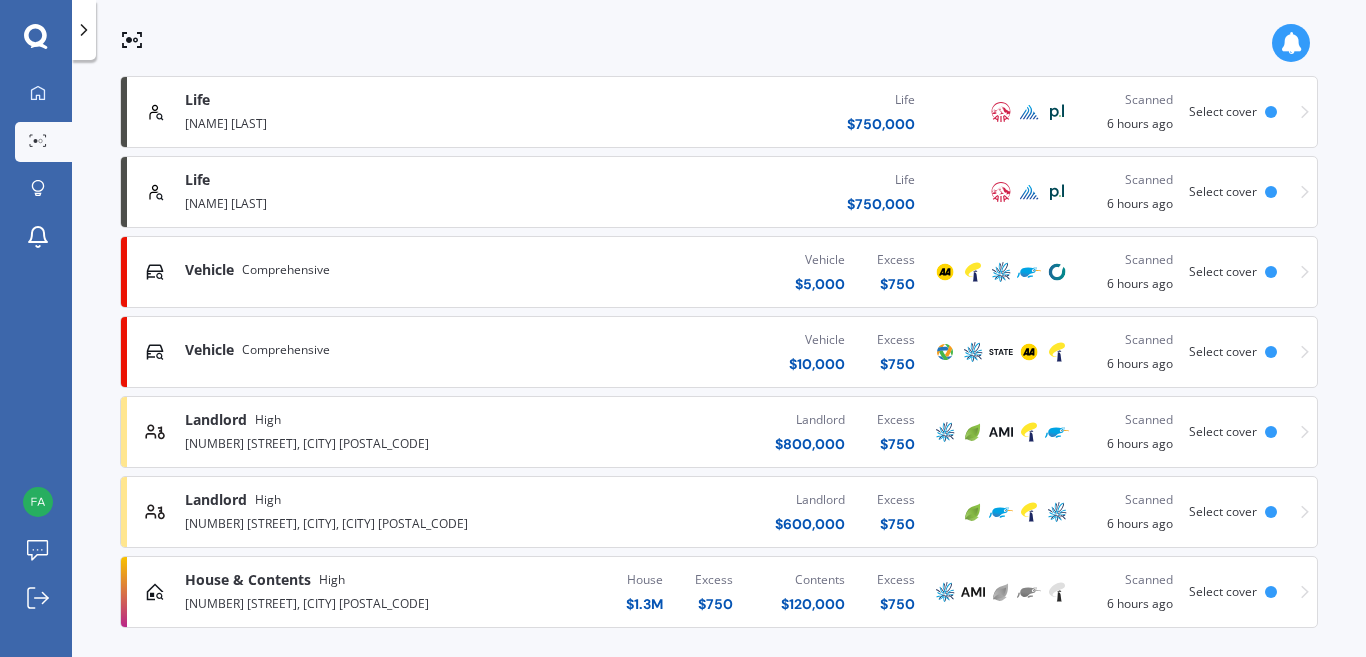 scroll, scrollTop: 382, scrollLeft: 0, axis: vertical 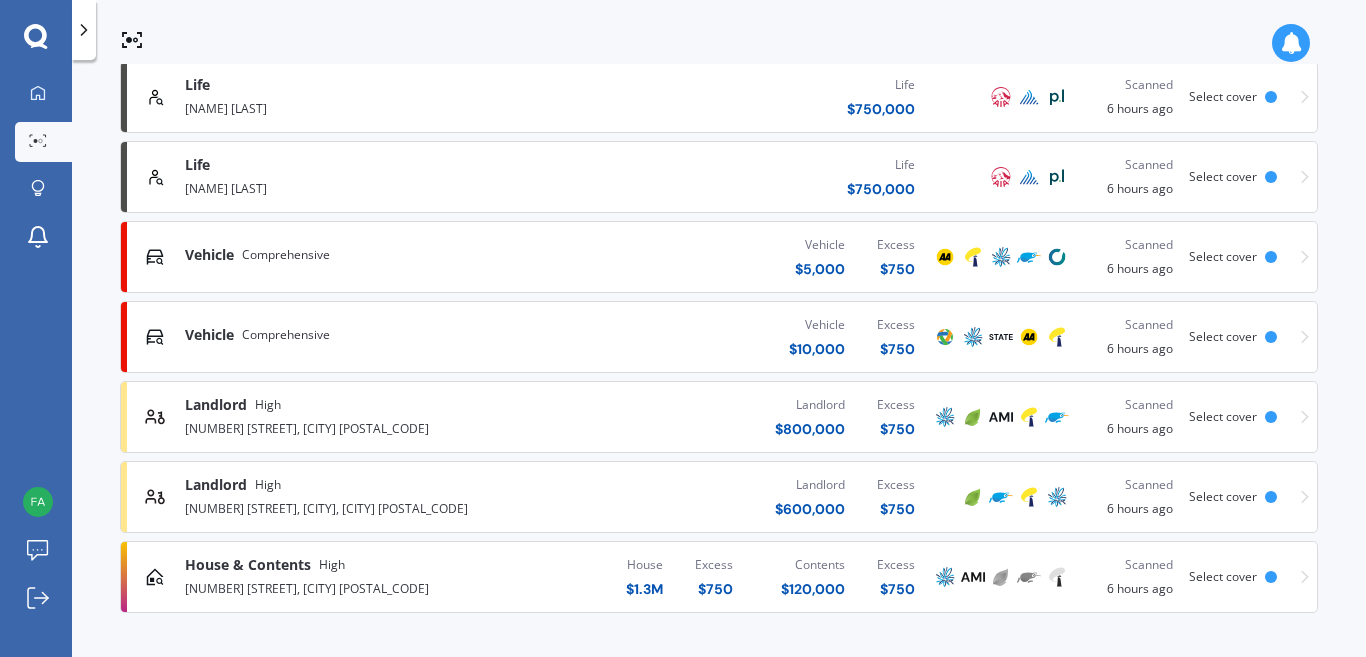 click on "[NUMBER] [STREET], [CITY] [POSTAL_CODE]" at bounding box center (361, 427) 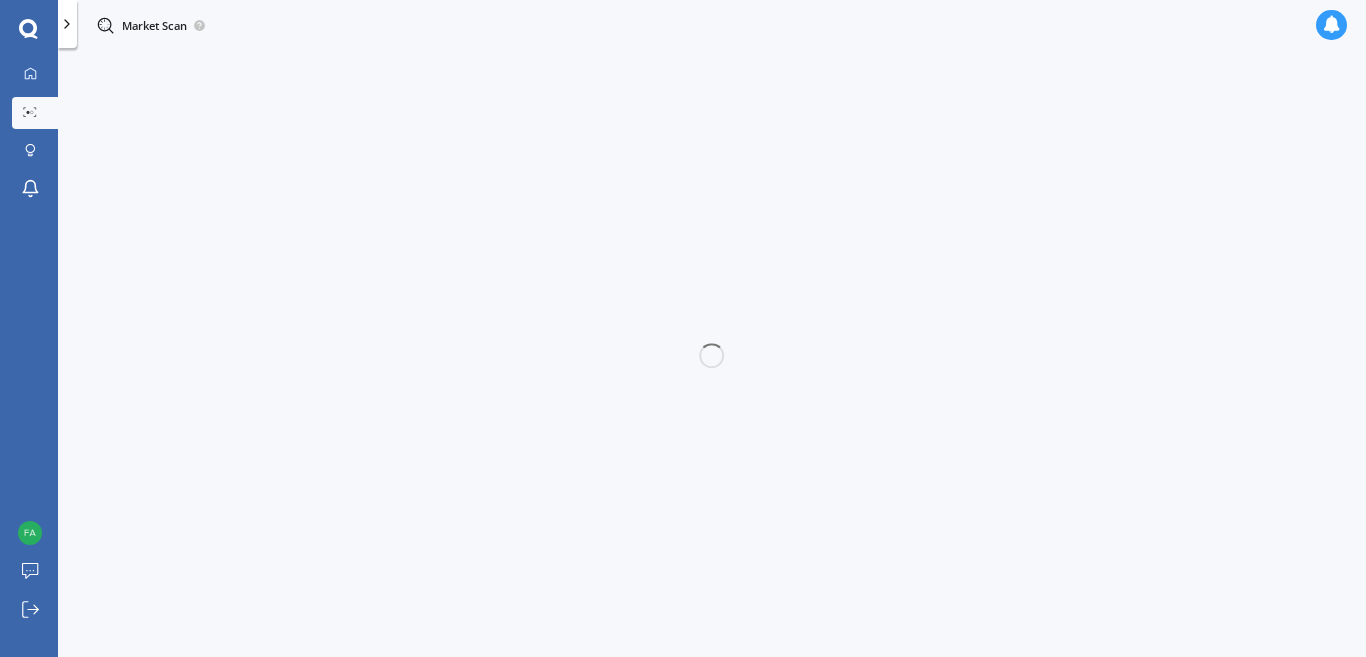 scroll, scrollTop: 0, scrollLeft: 0, axis: both 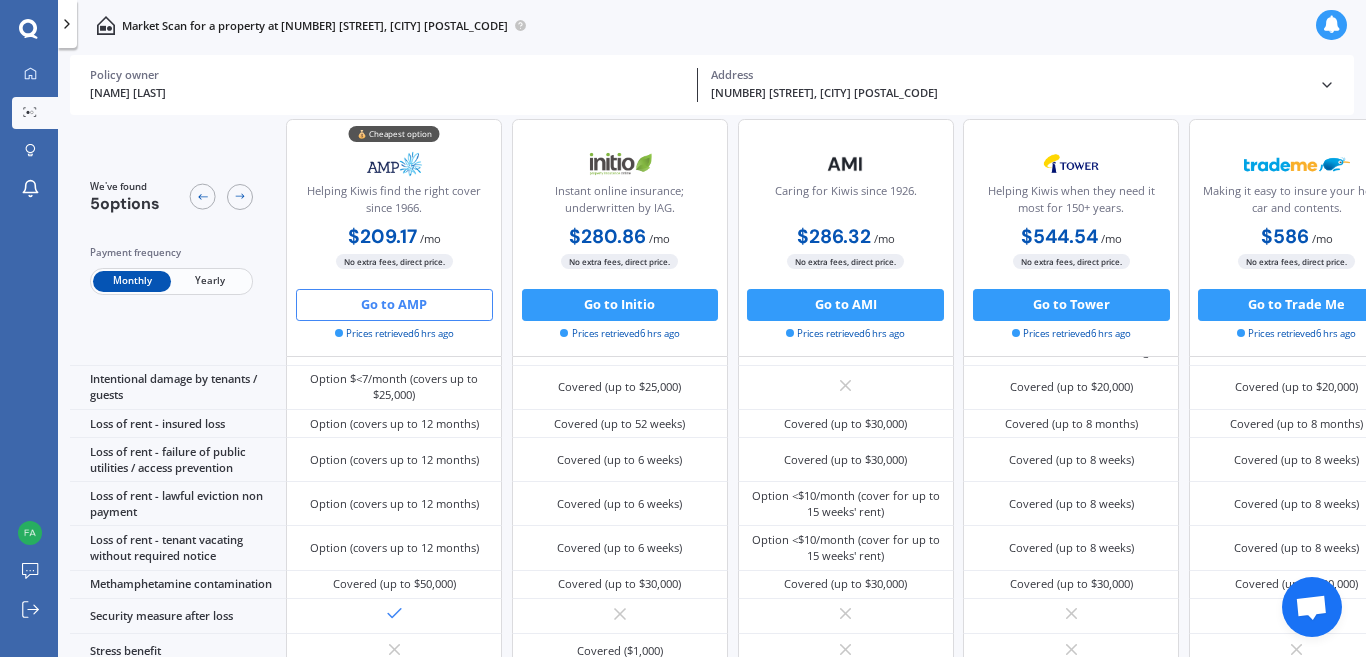 click on "Go to AMP" at bounding box center (394, 305) 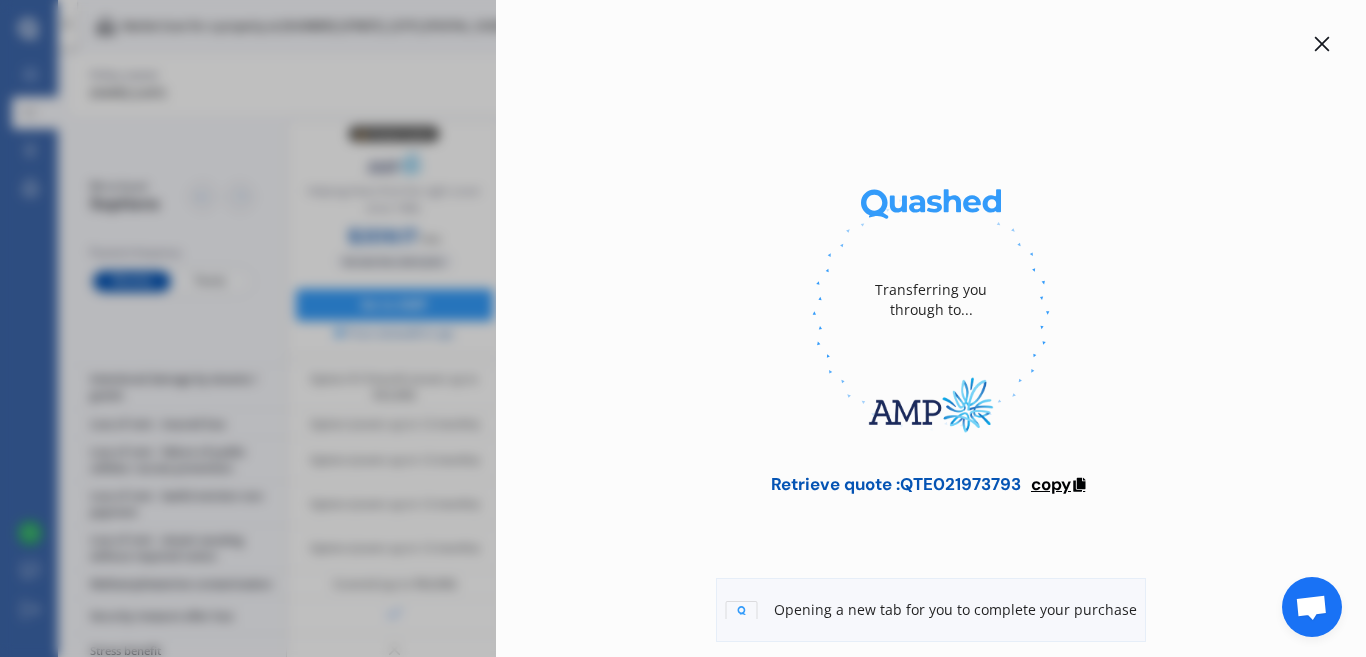 click on "copy" at bounding box center [1051, 484] 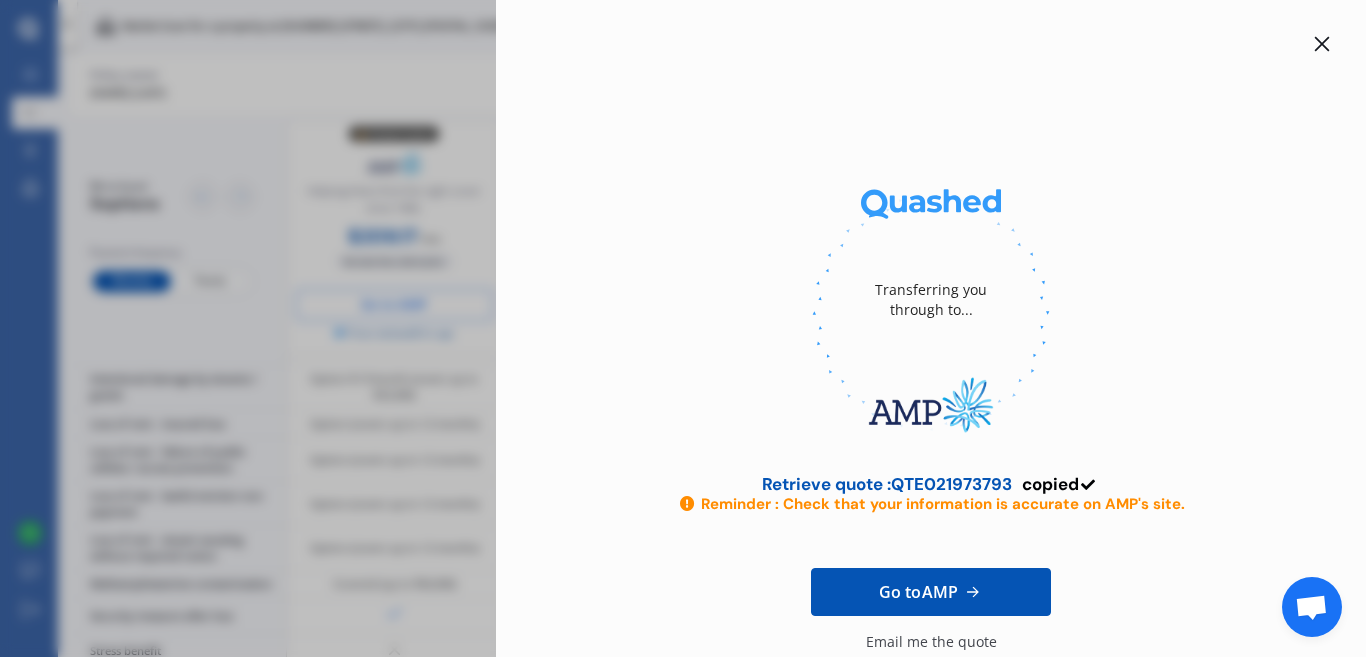 click on "copied" at bounding box center (1050, 484) 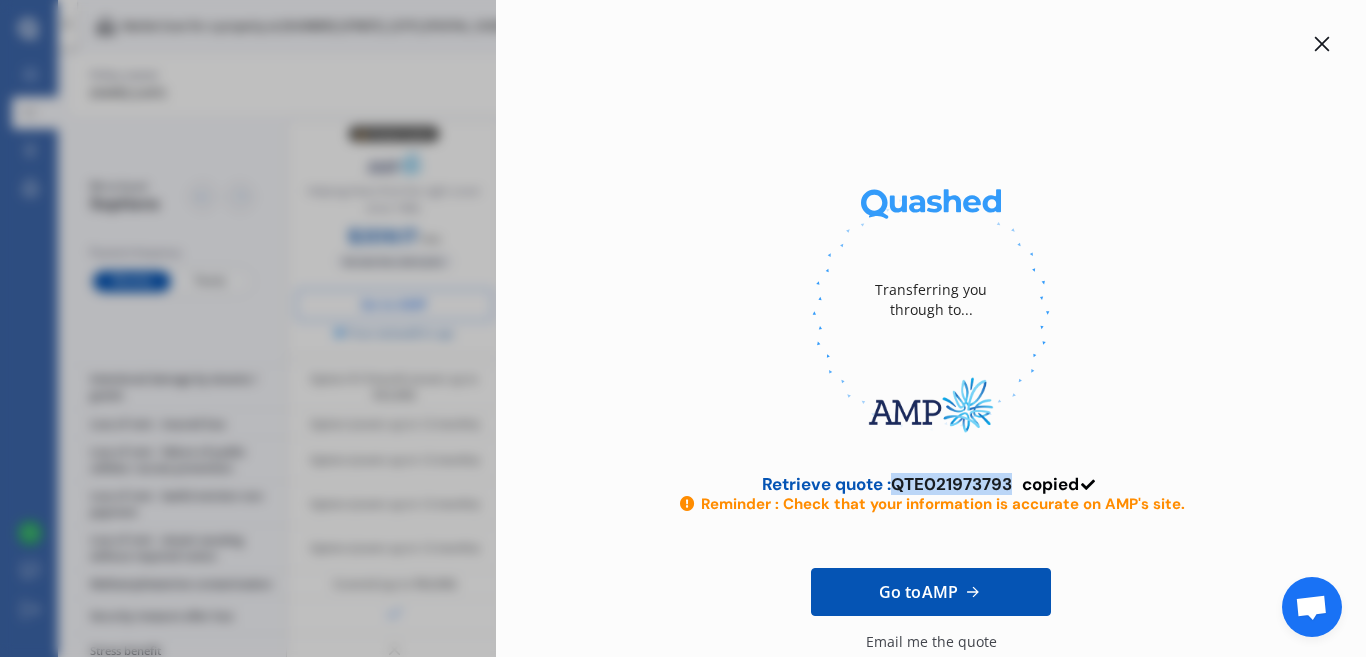 drag, startPoint x: 1012, startPoint y: 476, endPoint x: 888, endPoint y: 478, distance: 124.01613 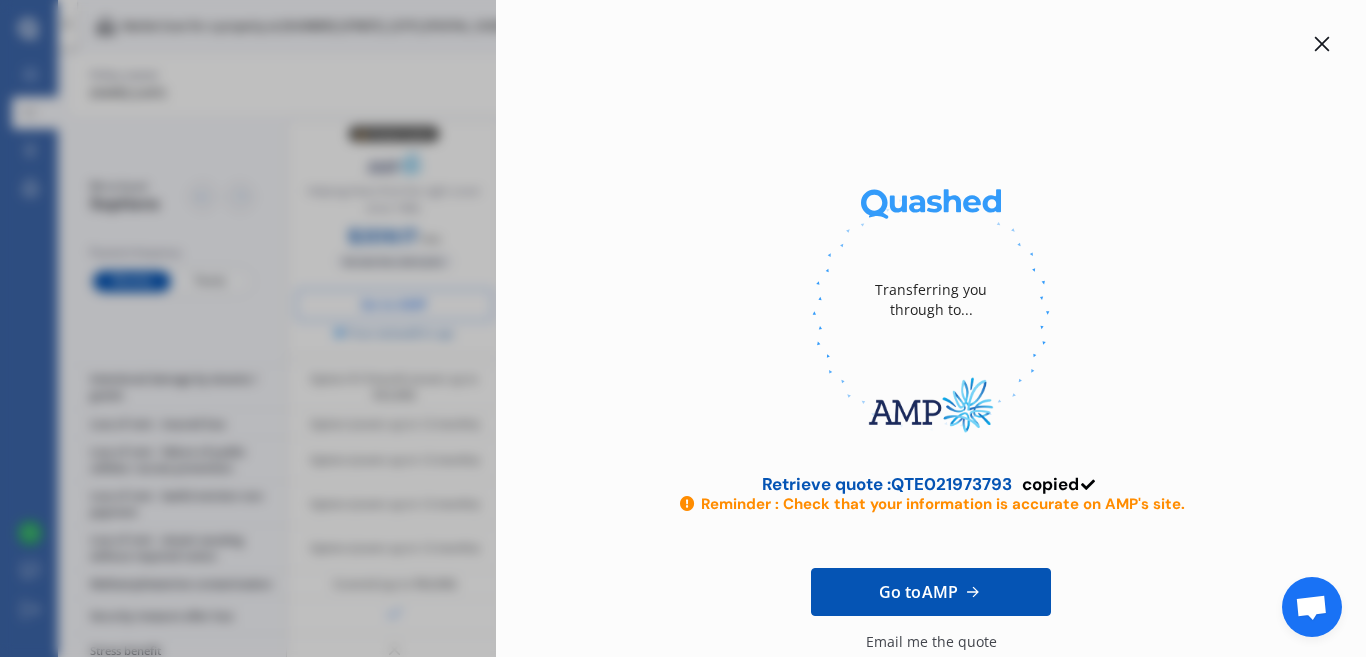 click 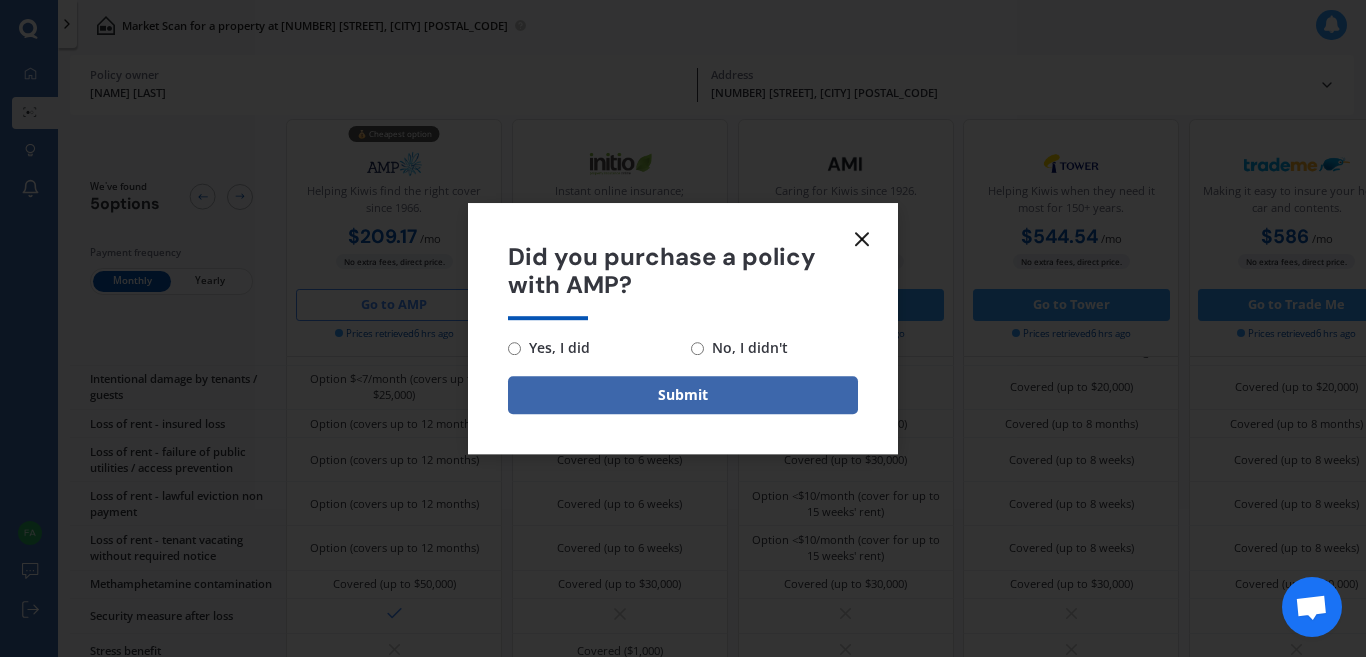 click 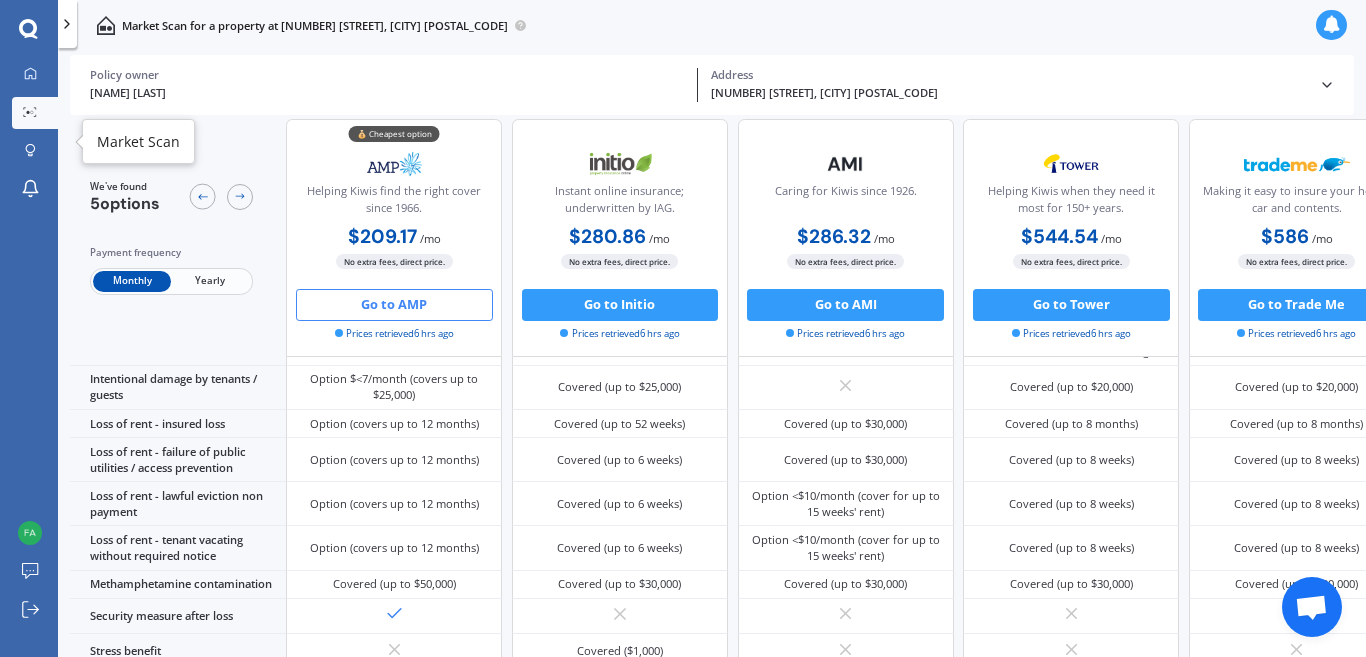 click 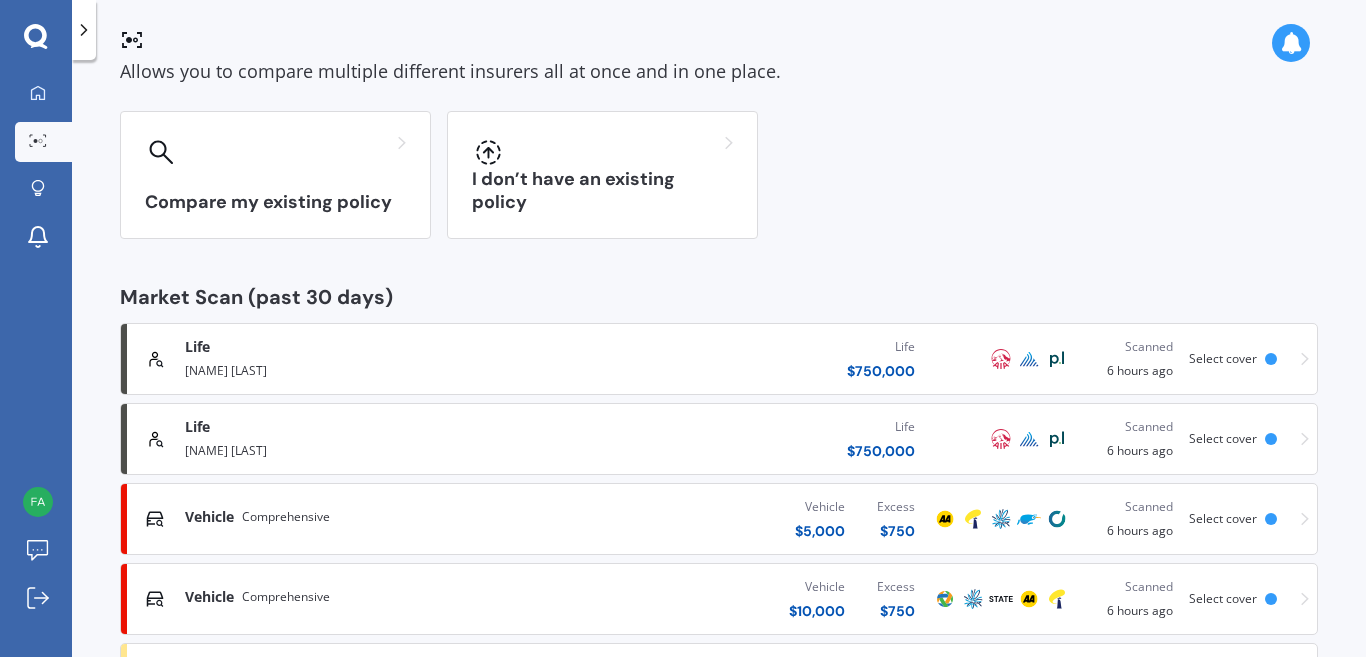 scroll, scrollTop: 133, scrollLeft: 0, axis: vertical 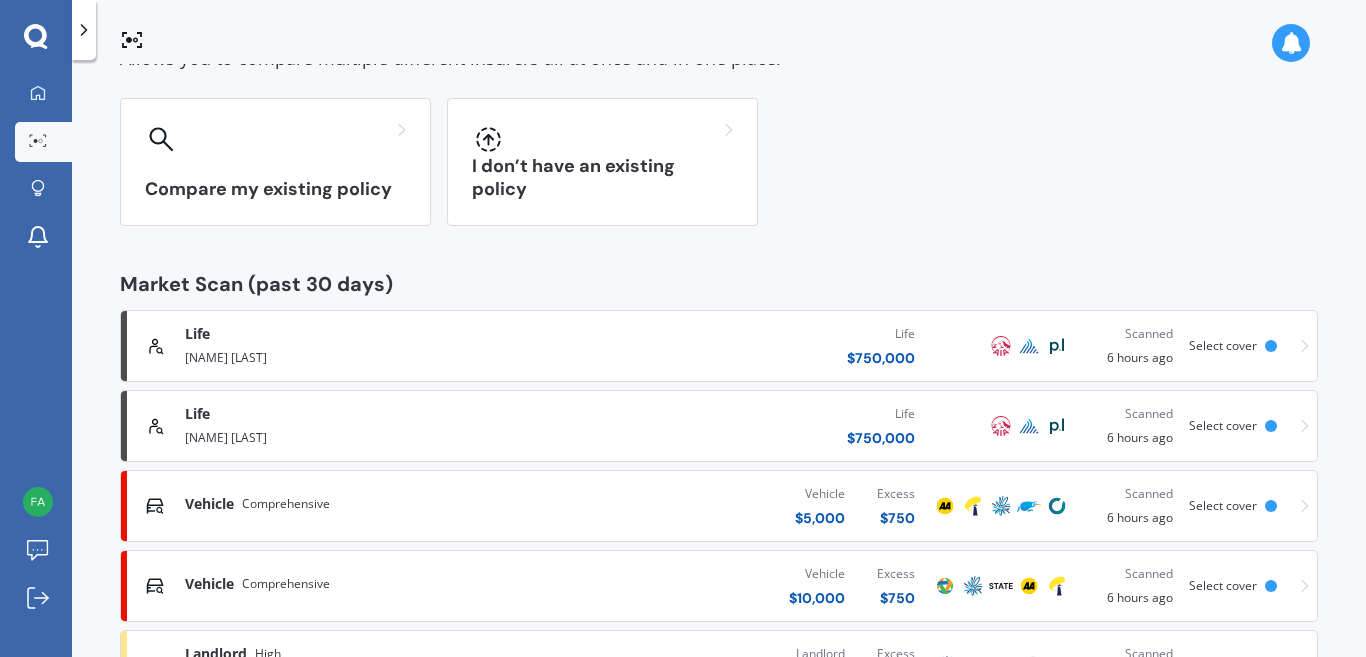 click on "Life" at bounding box center [361, 414] 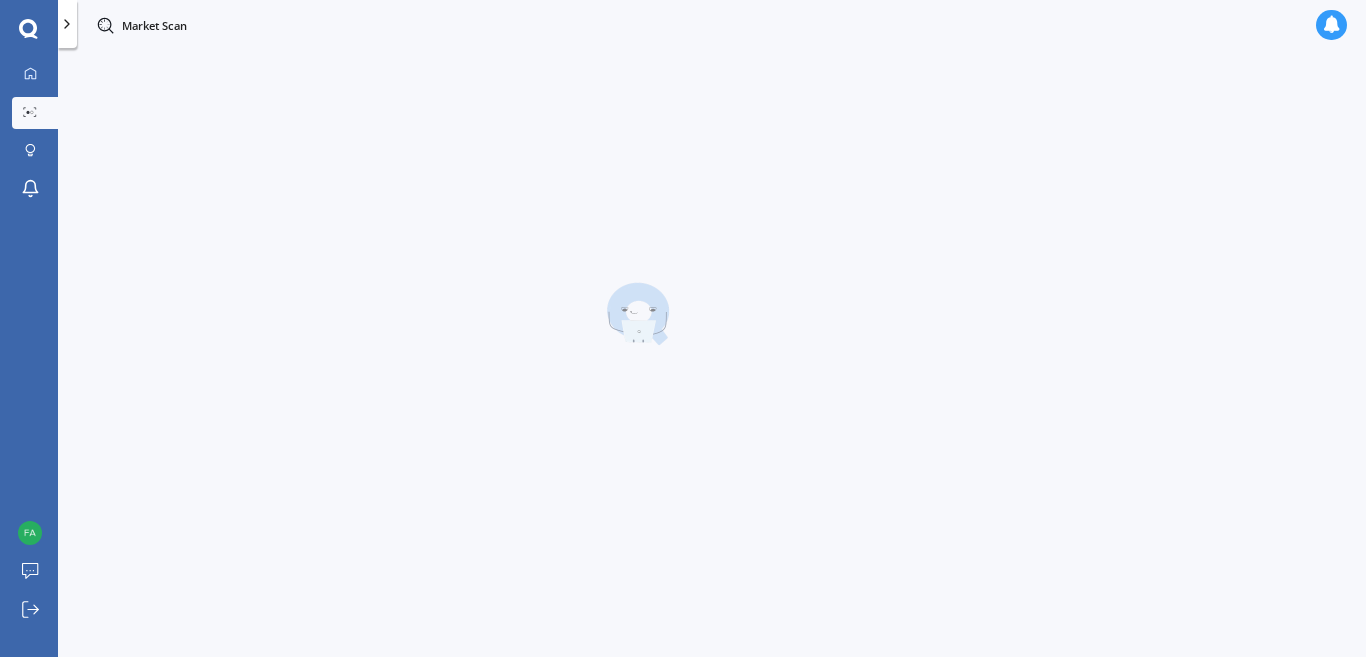 scroll, scrollTop: 0, scrollLeft: 0, axis: both 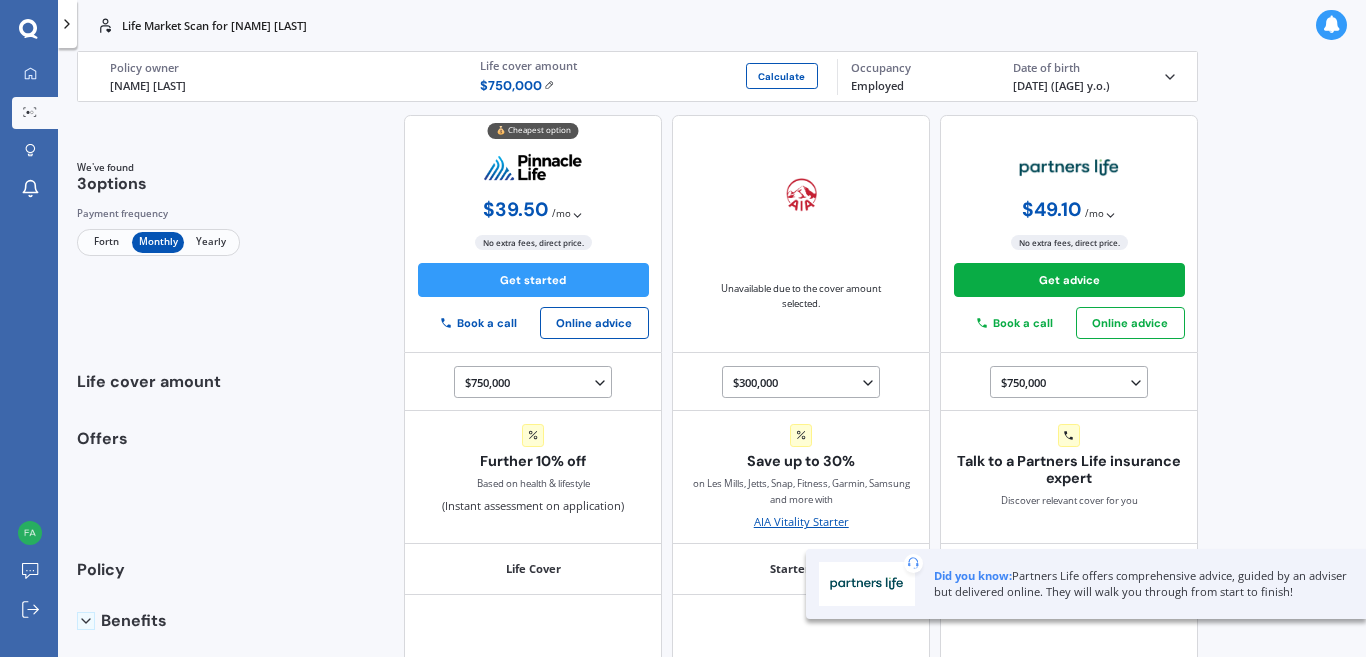 click on "/  mo" at bounding box center [561, 214] 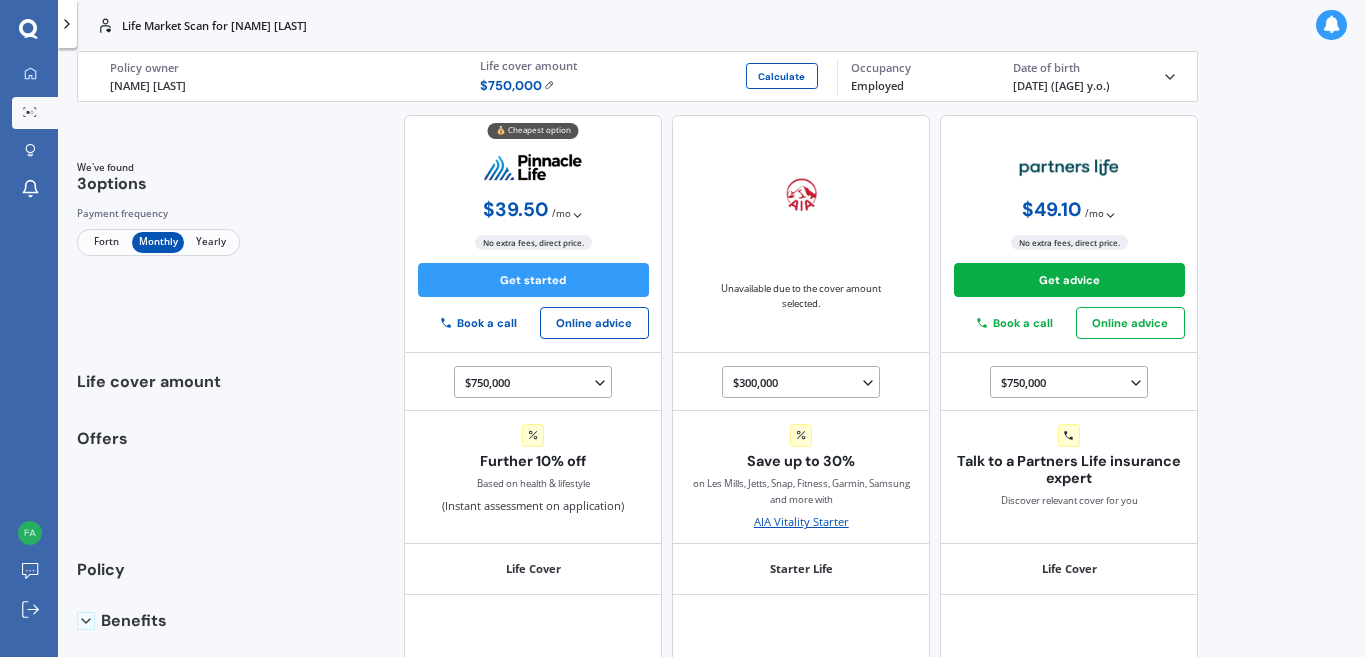 click on "Fortn" at bounding box center (106, 242) 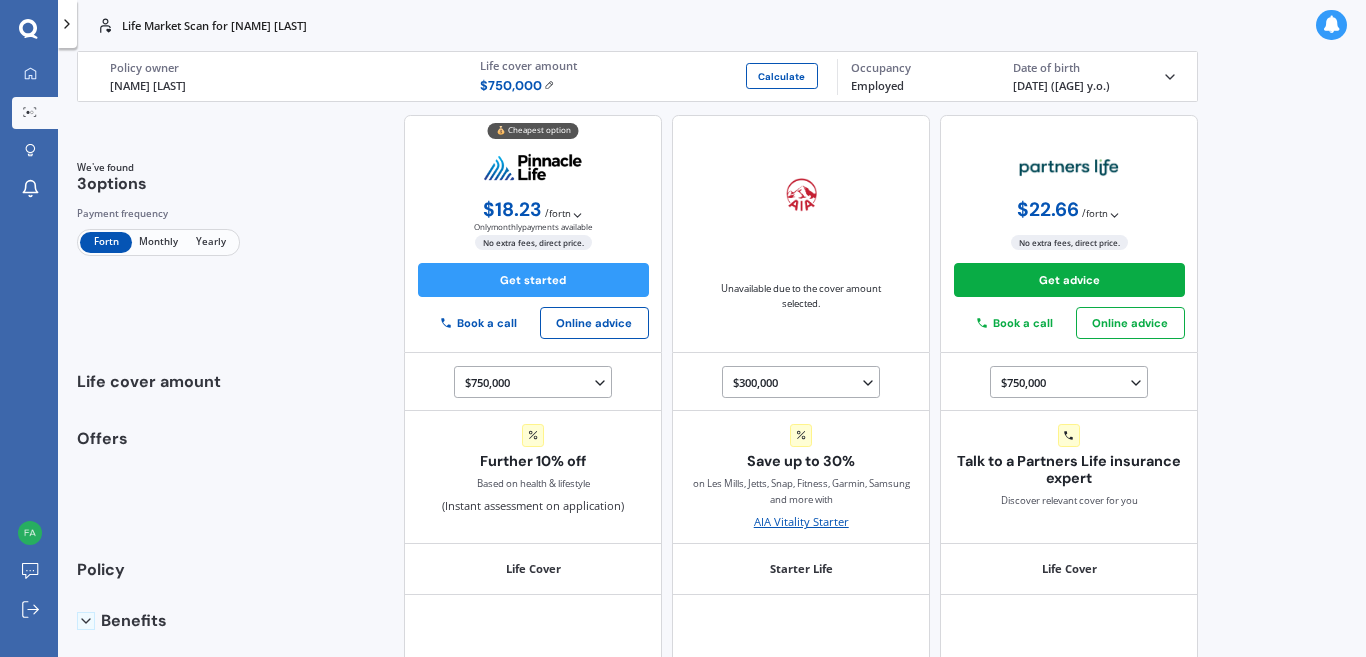 click on "Monthly" at bounding box center [158, 242] 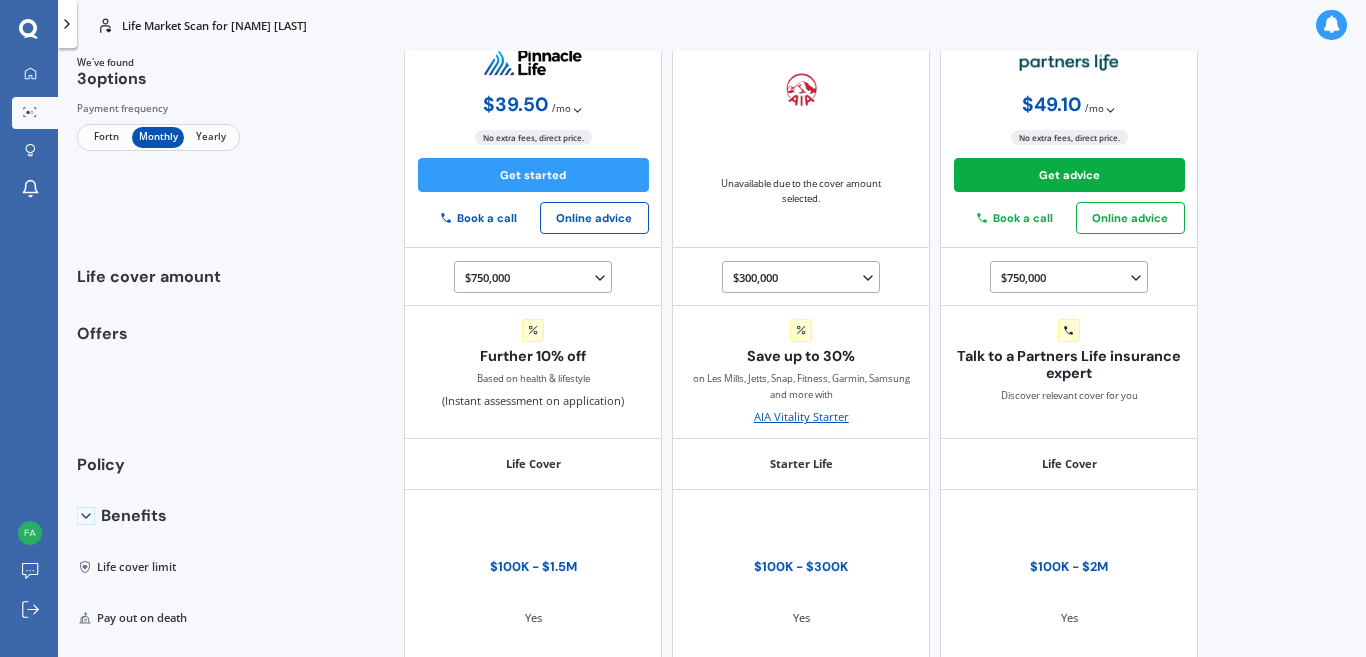 scroll, scrollTop: 0, scrollLeft: 0, axis: both 